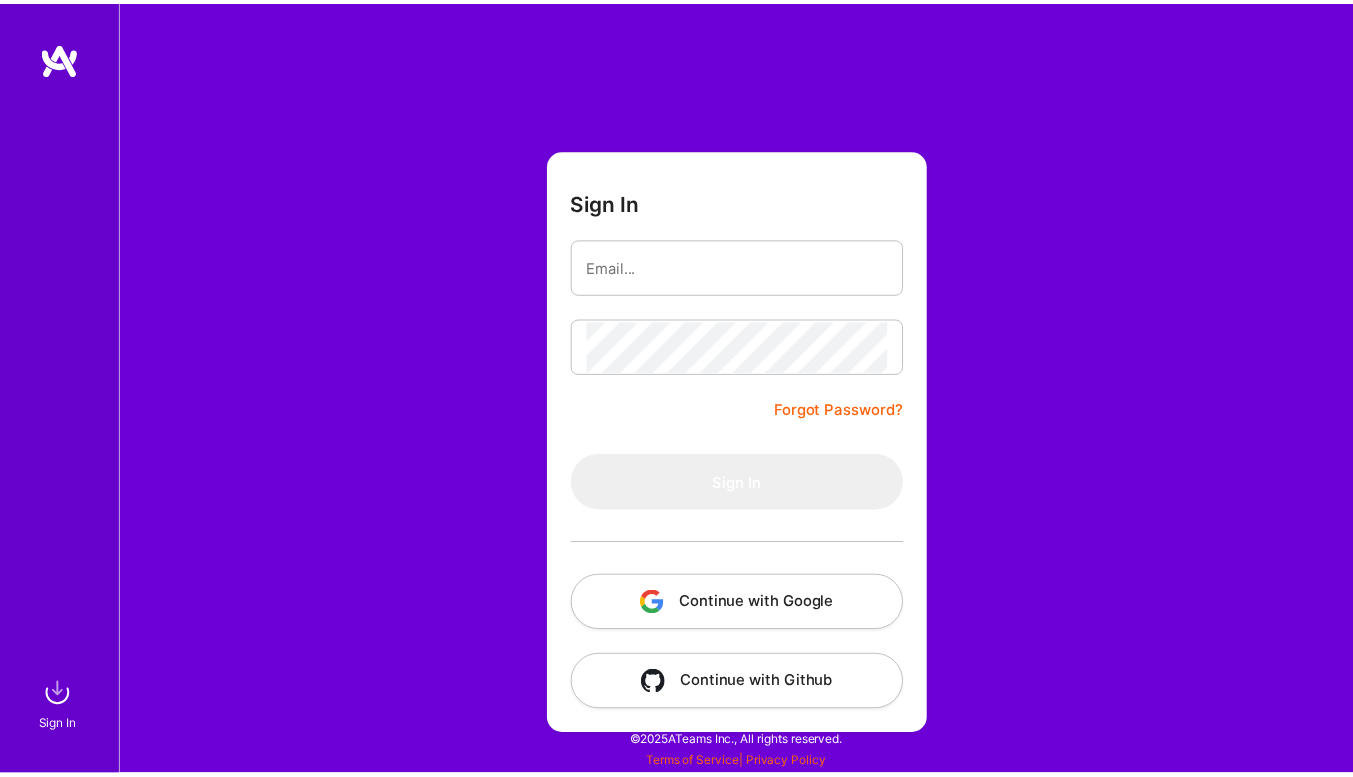 scroll, scrollTop: 0, scrollLeft: 0, axis: both 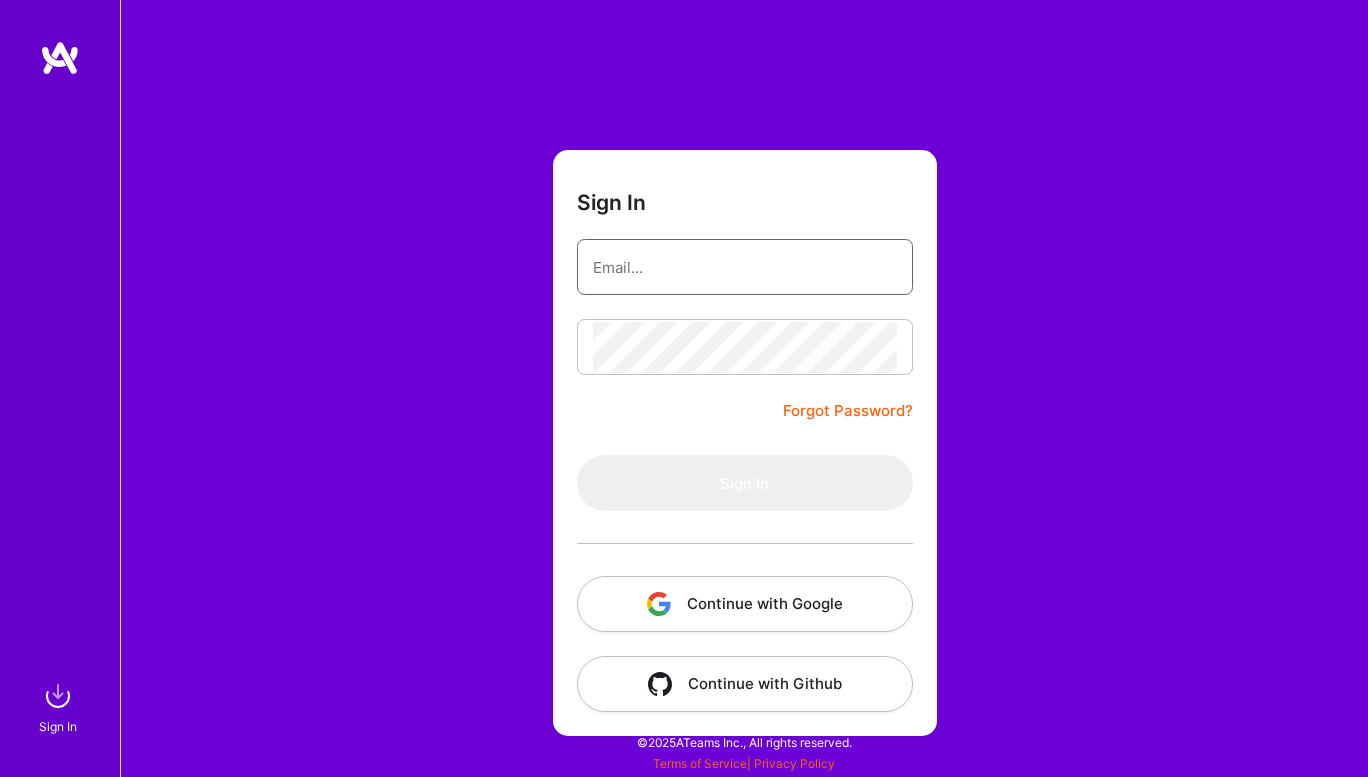 click at bounding box center (745, 267) 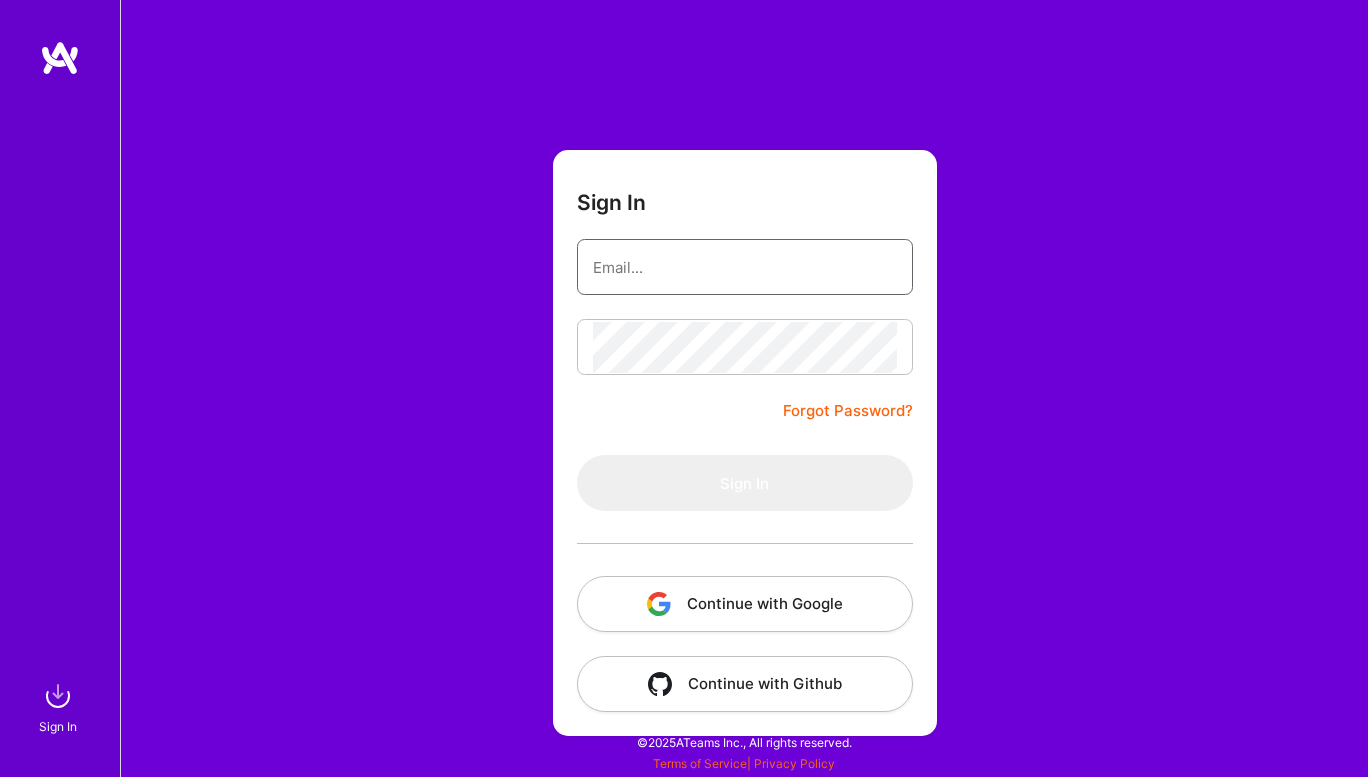 type on "[EMAIL]" 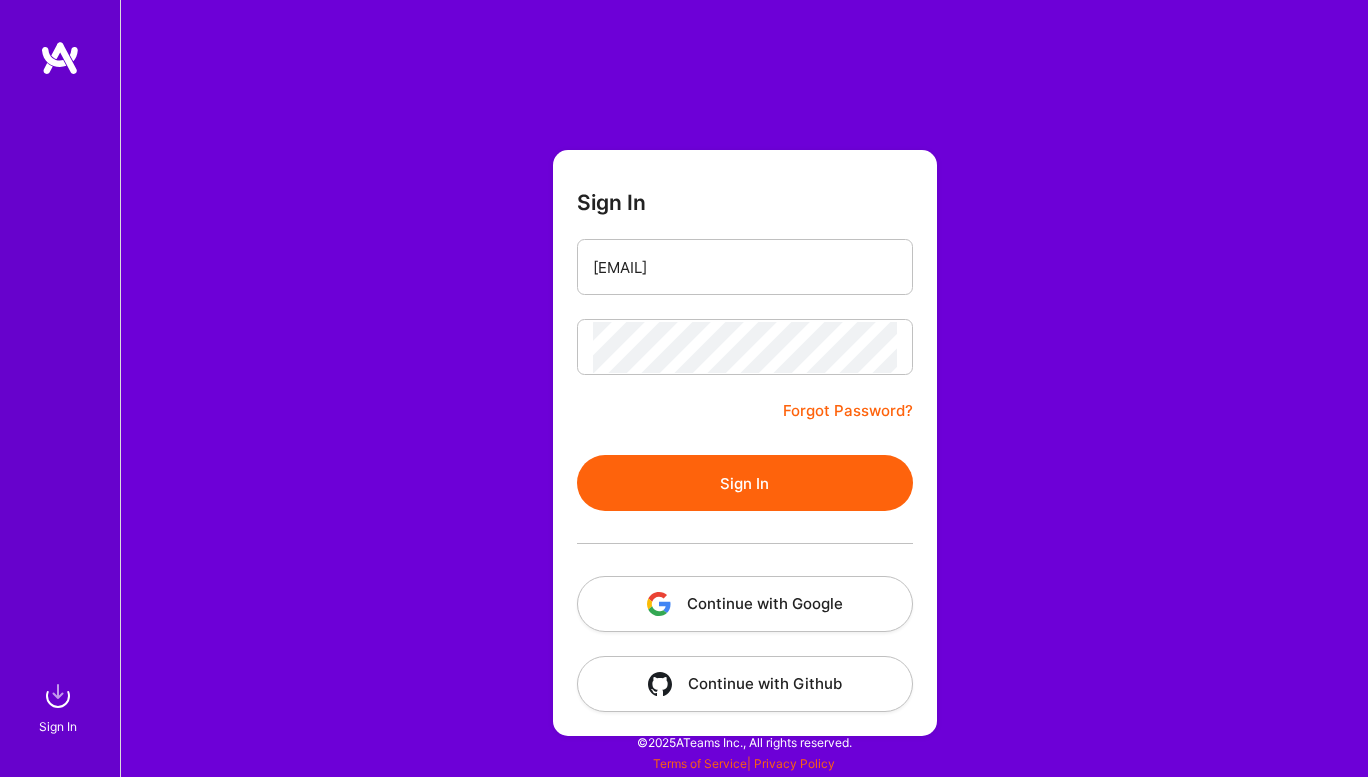 click on "Sign In" at bounding box center (745, 483) 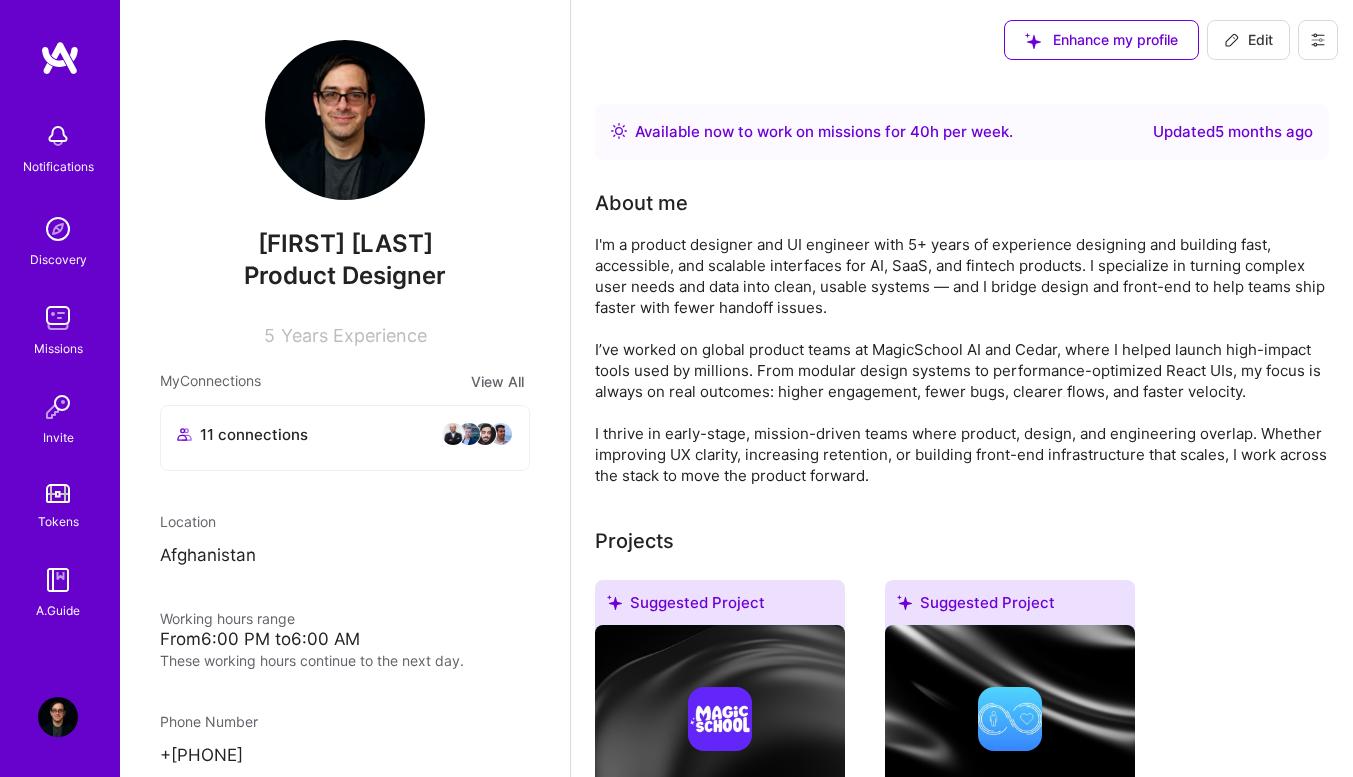 click at bounding box center (58, 318) 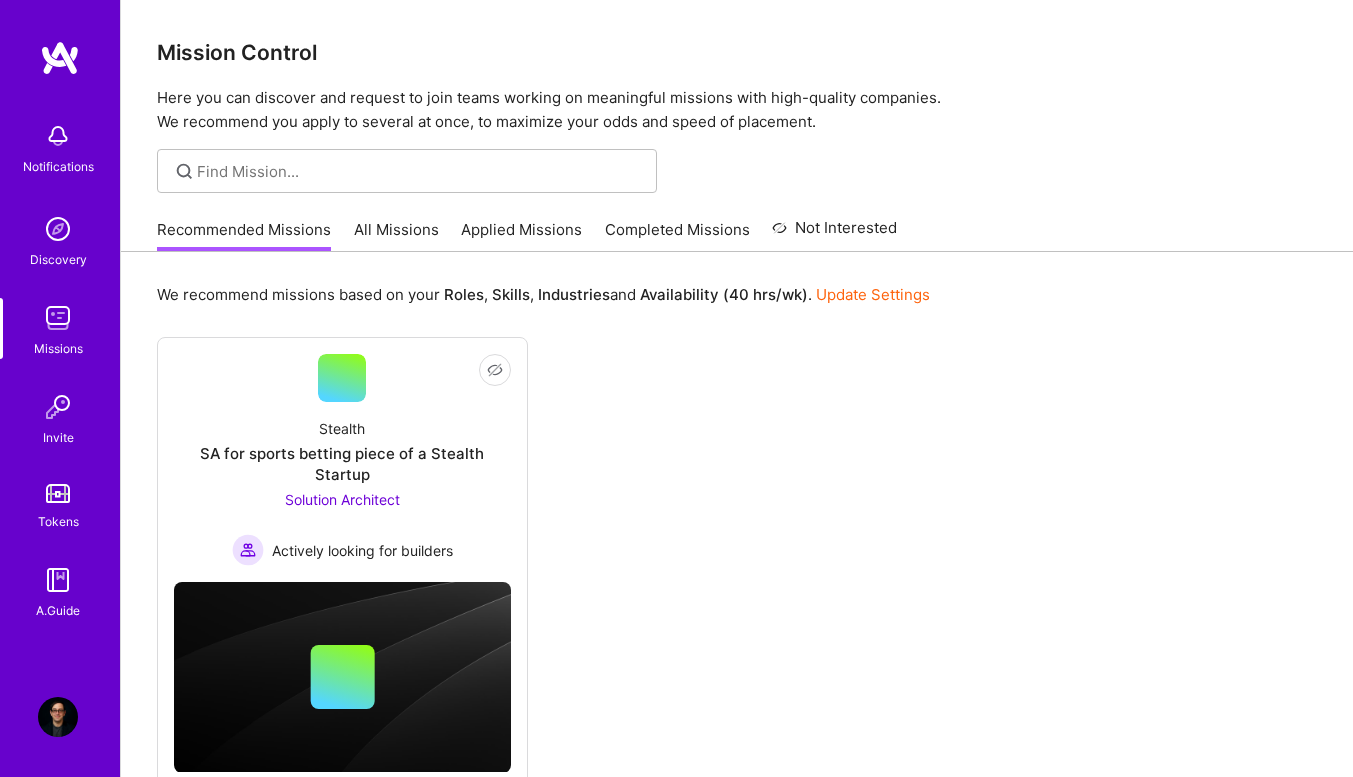 click on "Discovery" at bounding box center (58, 259) 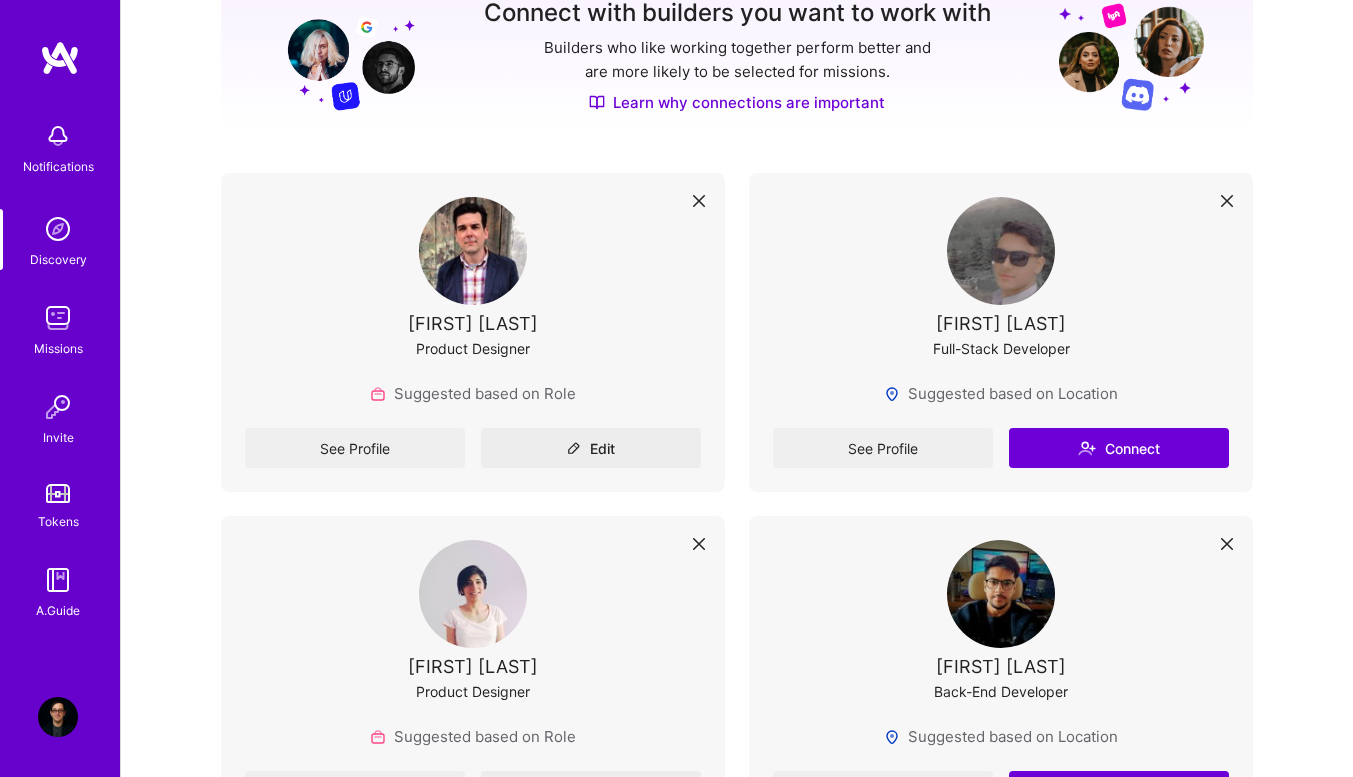 scroll, scrollTop: 290, scrollLeft: 0, axis: vertical 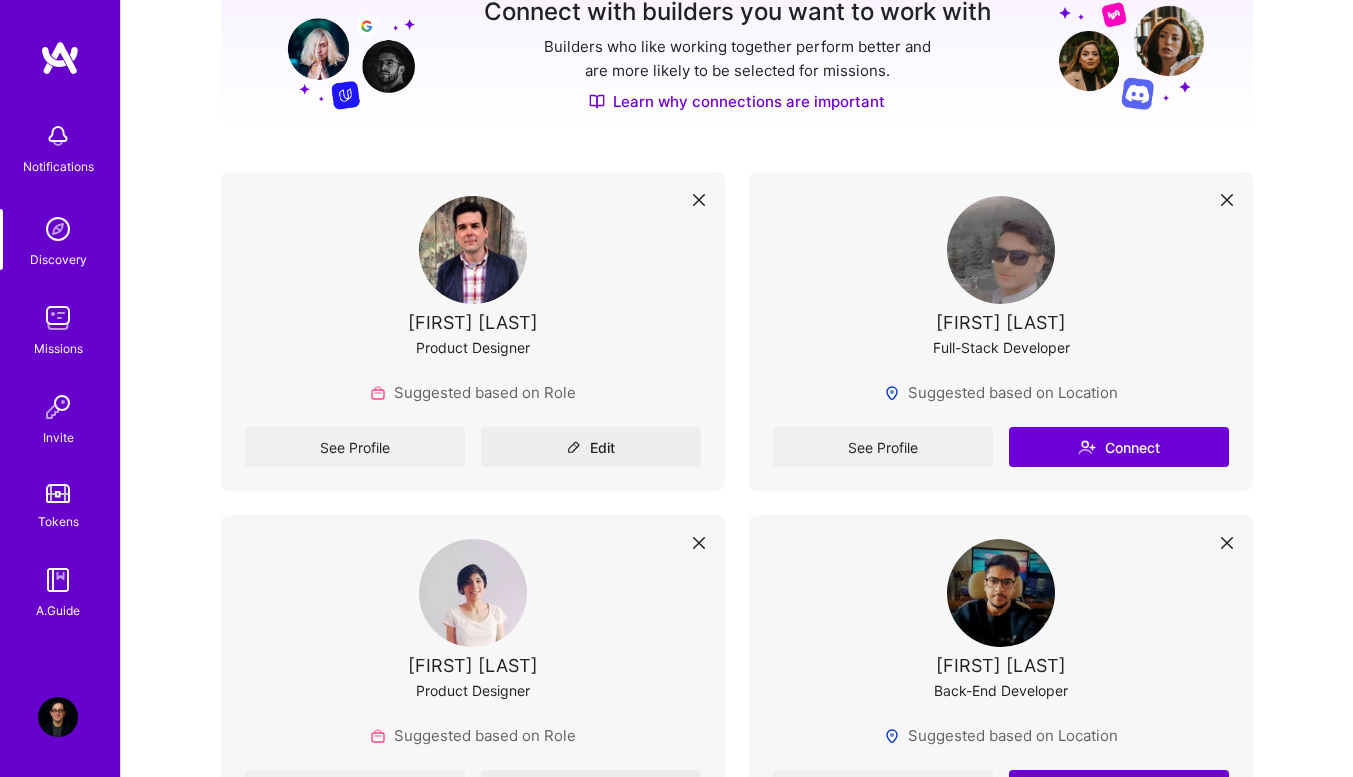 click on "[FIRST] [LAST]" at bounding box center [1001, 322] 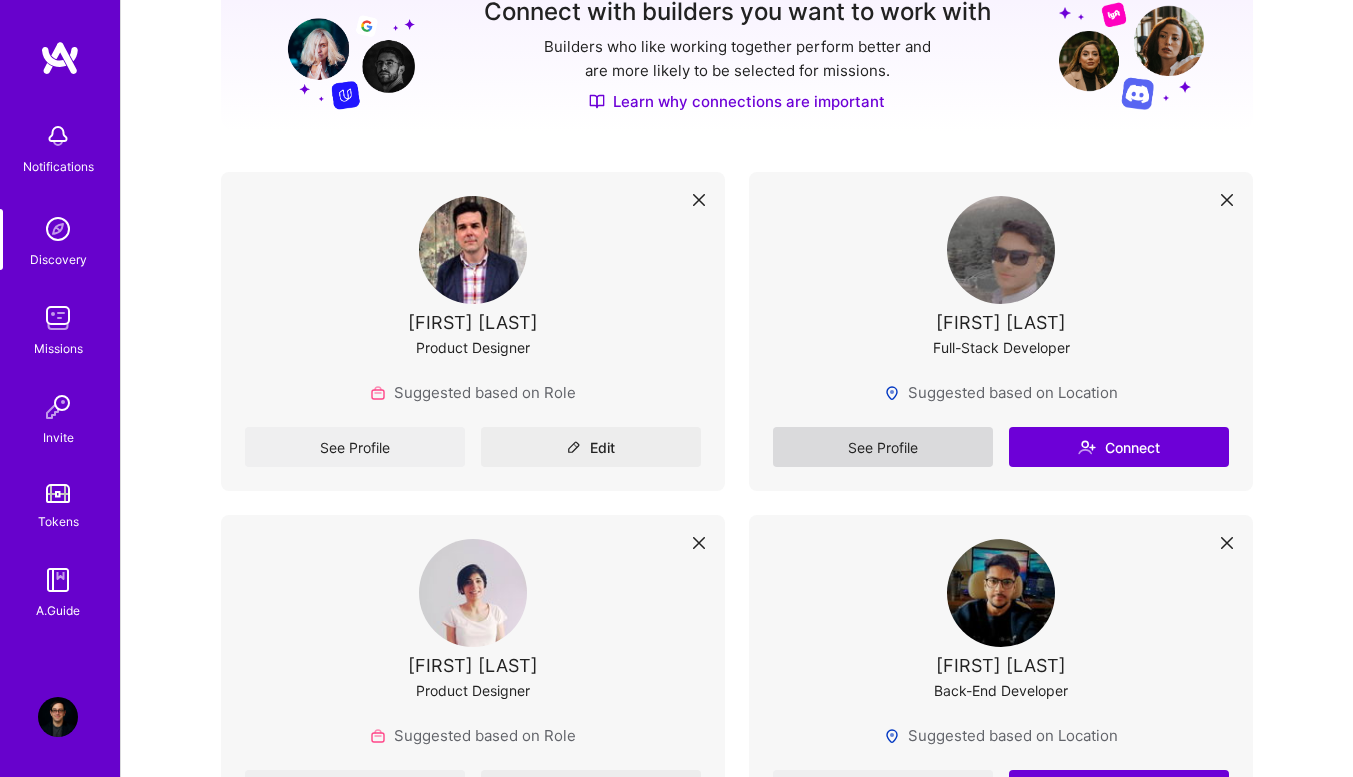 click on "See Profile" at bounding box center (883, 447) 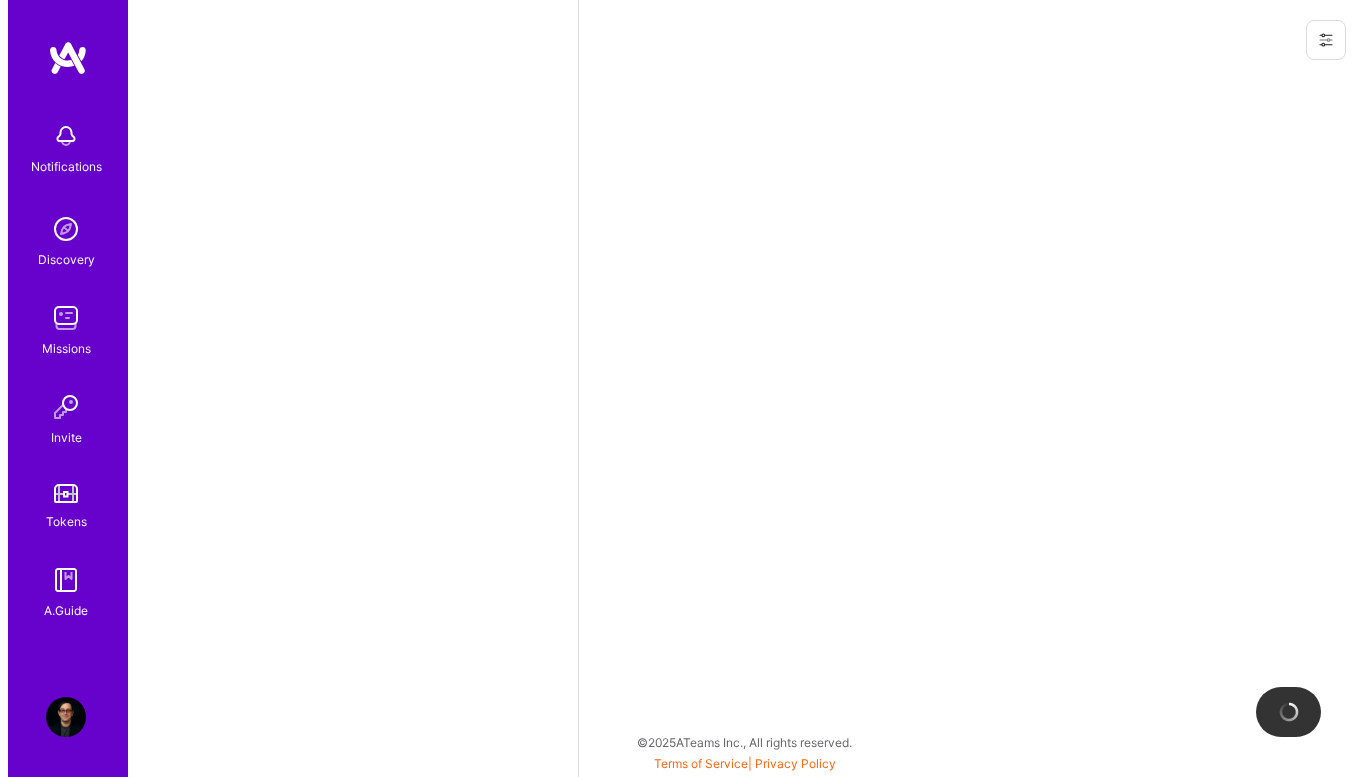 scroll, scrollTop: 0, scrollLeft: 0, axis: both 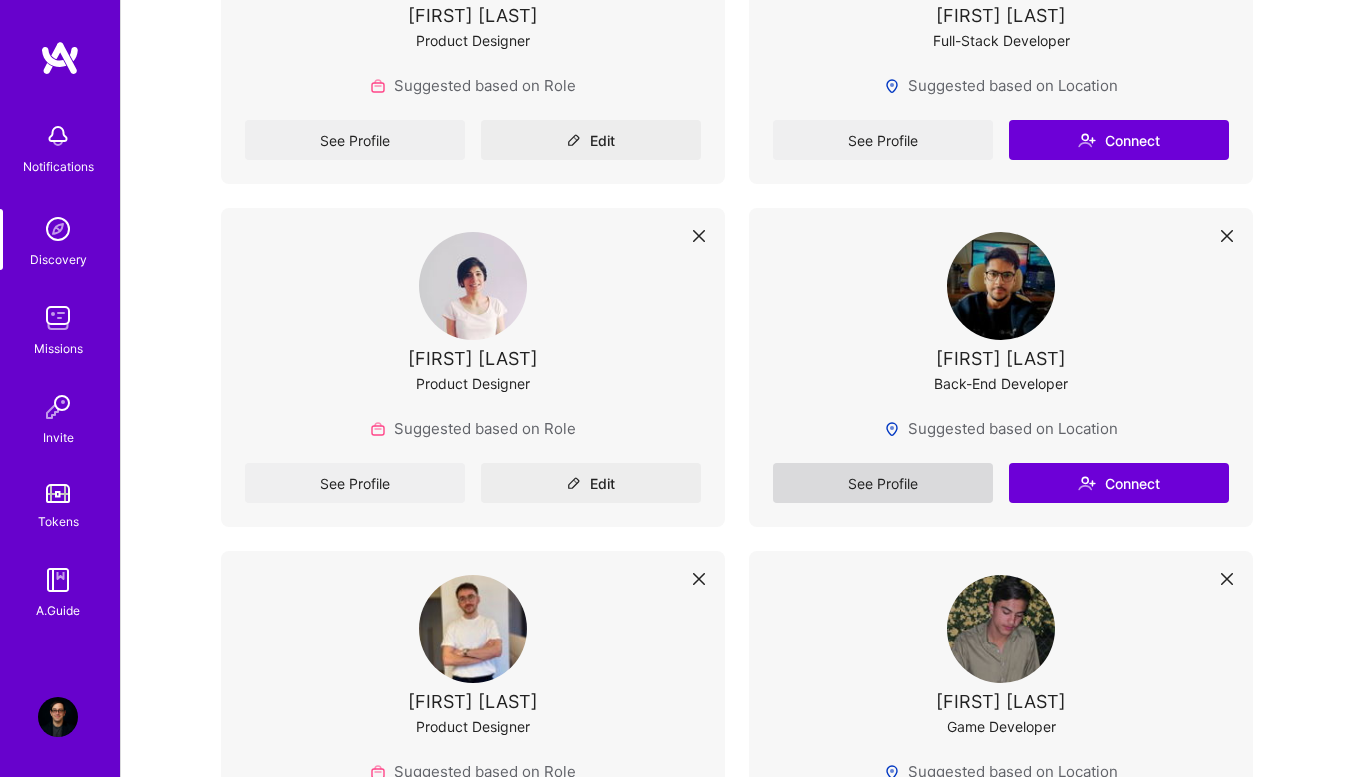 click on "See Profile" at bounding box center [883, 483] 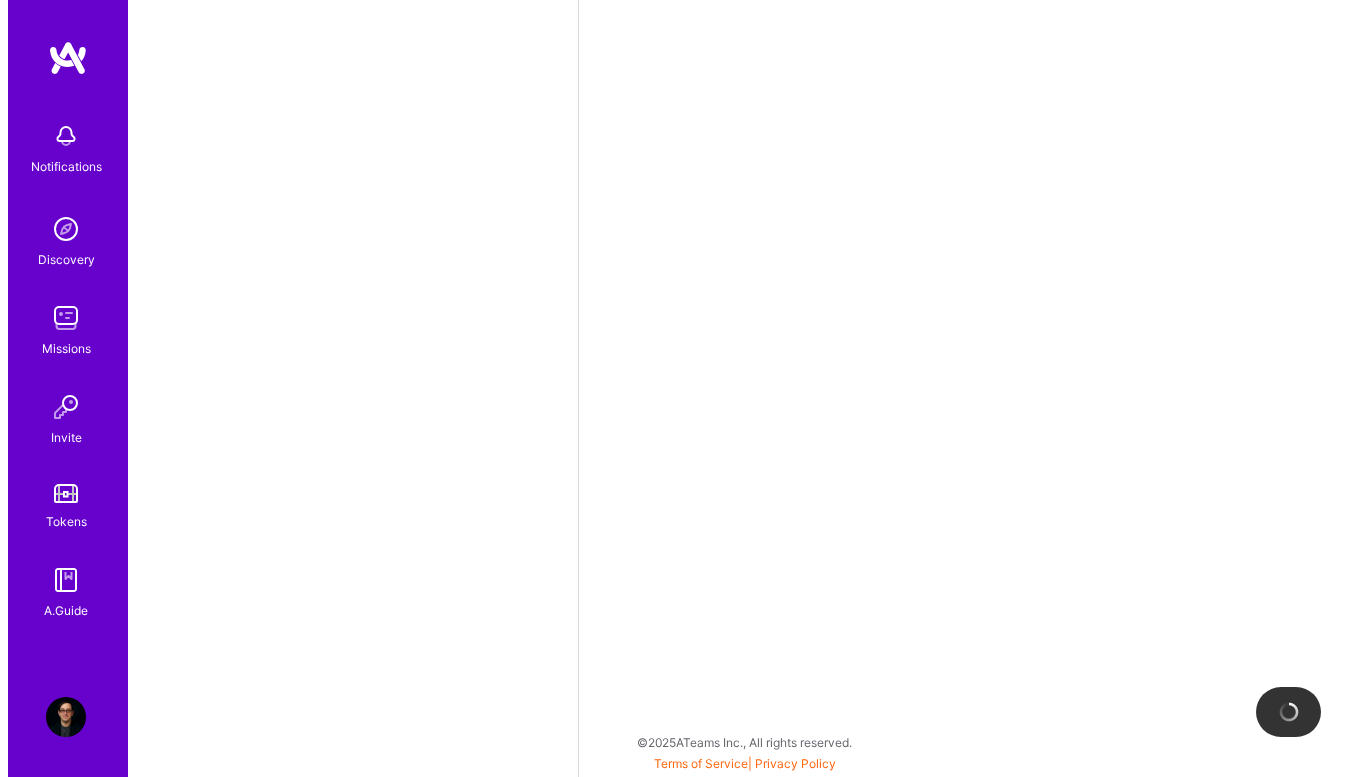 scroll, scrollTop: 0, scrollLeft: 0, axis: both 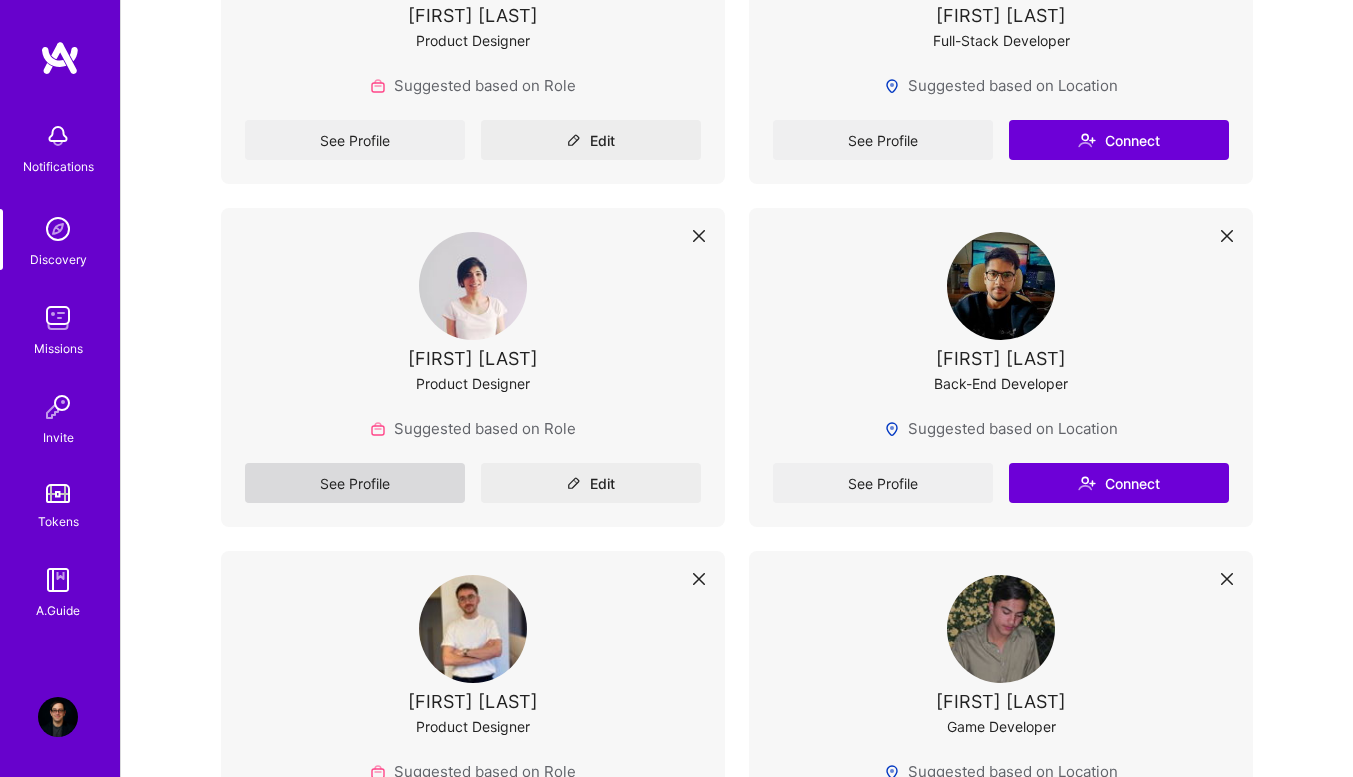 click on "See Profile" at bounding box center [355, 483] 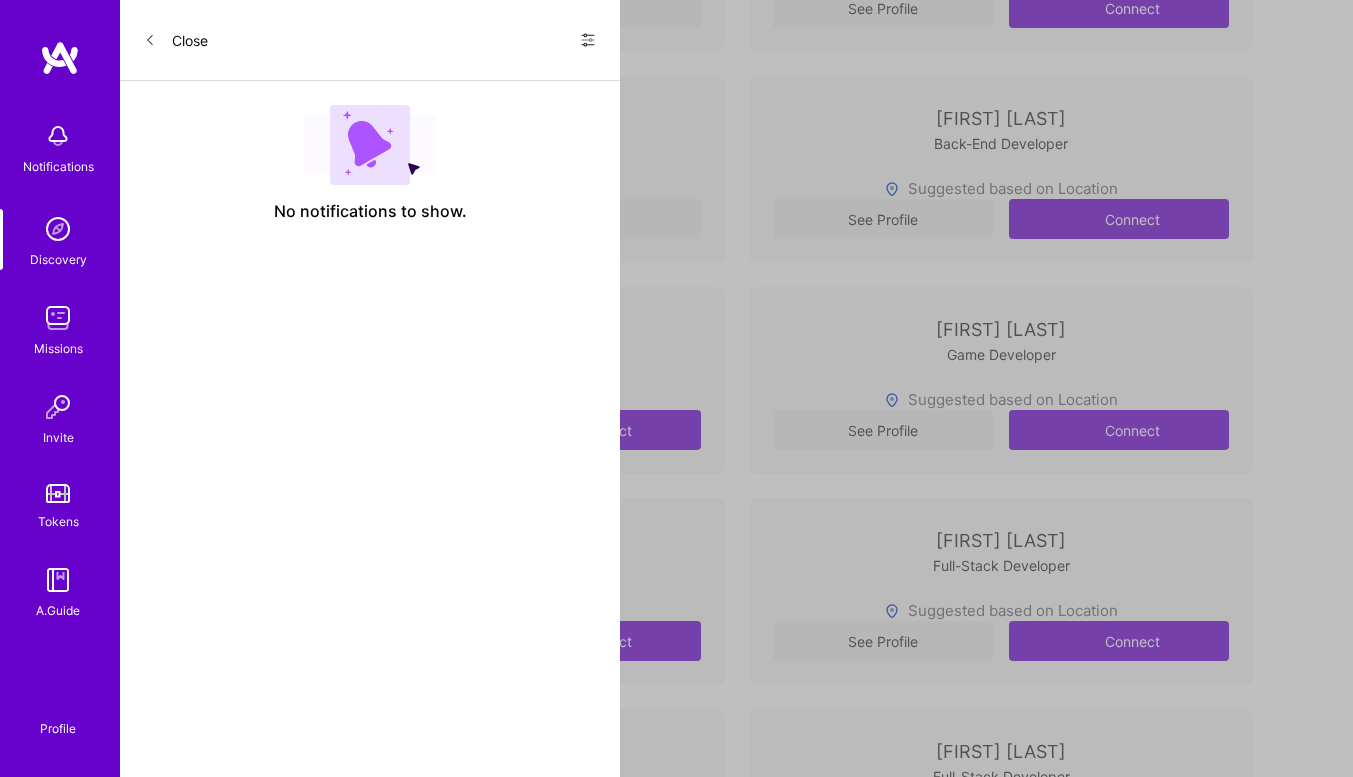 scroll, scrollTop: 0, scrollLeft: 0, axis: both 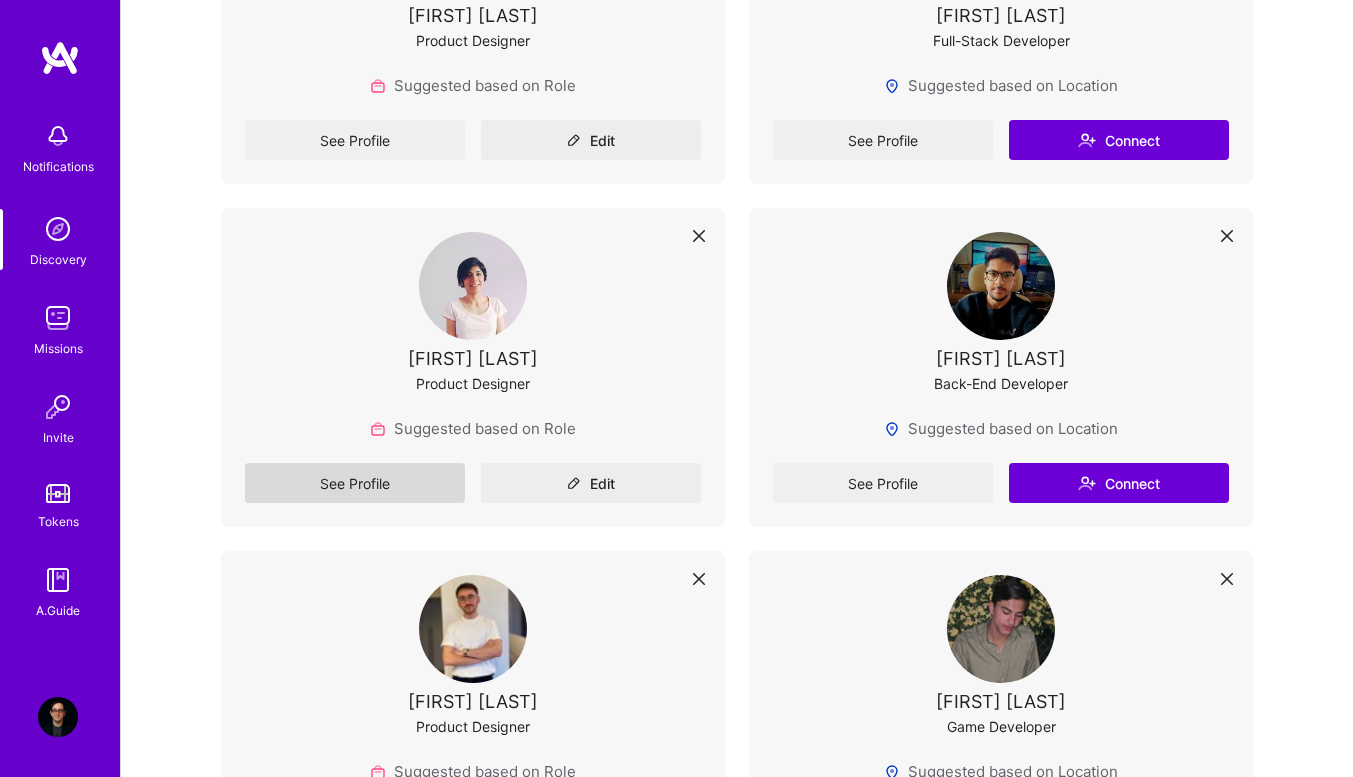 click on "See Profile" at bounding box center (355, 483) 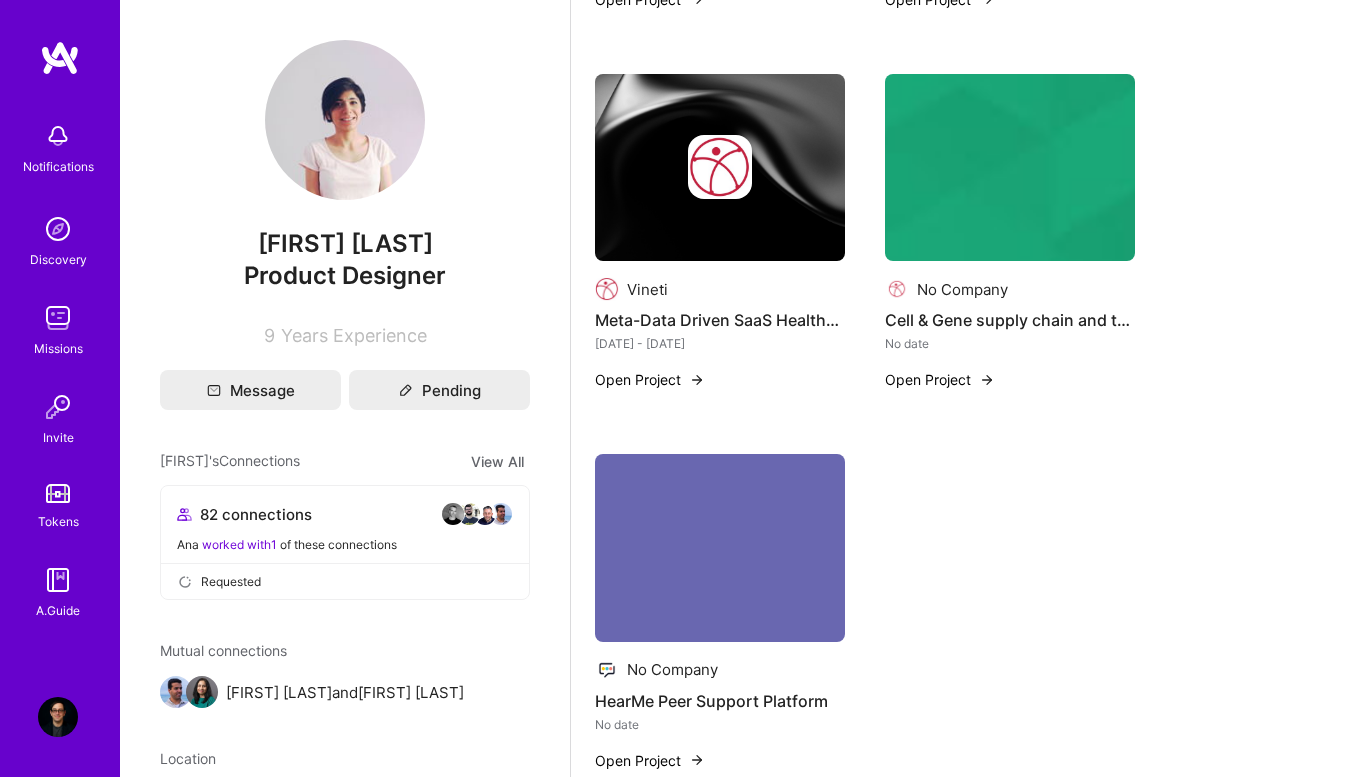 scroll, scrollTop: 0, scrollLeft: 0, axis: both 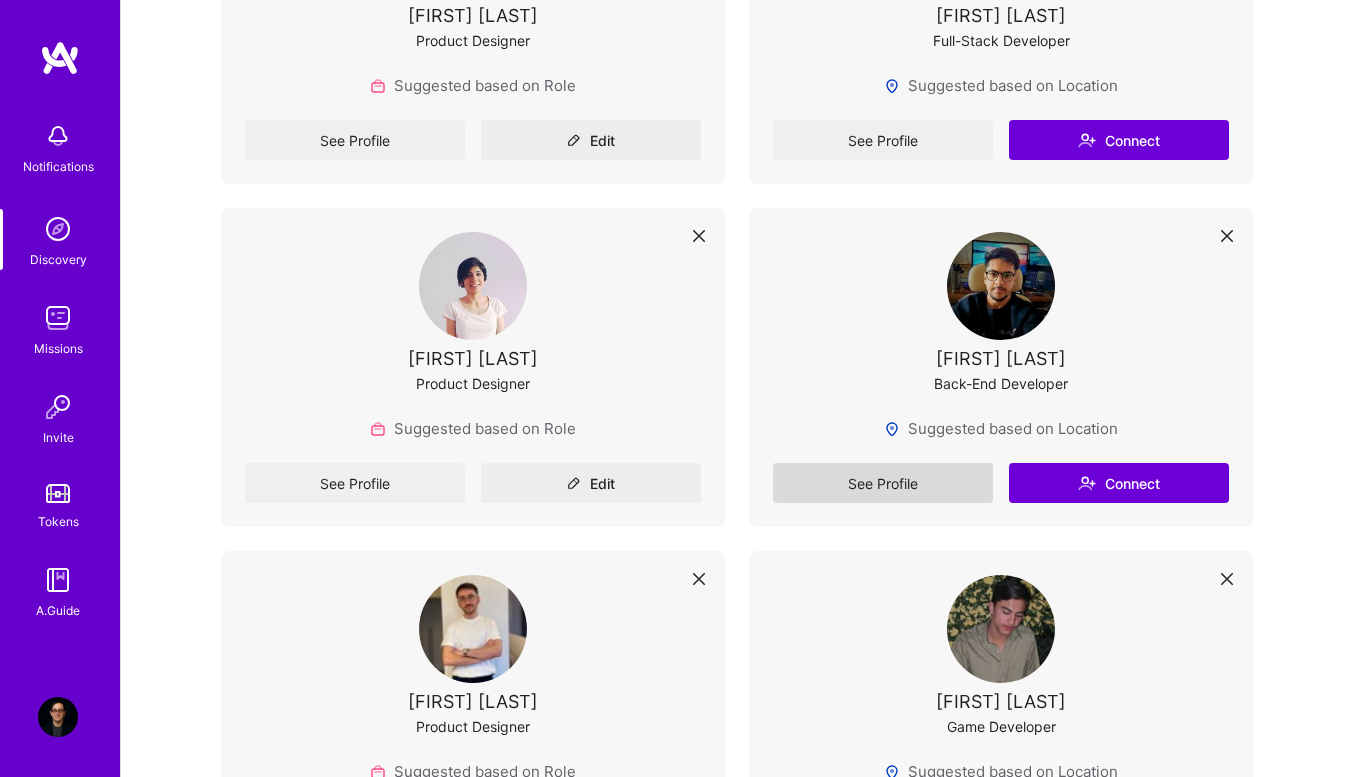 click on "See Profile" at bounding box center (883, 483) 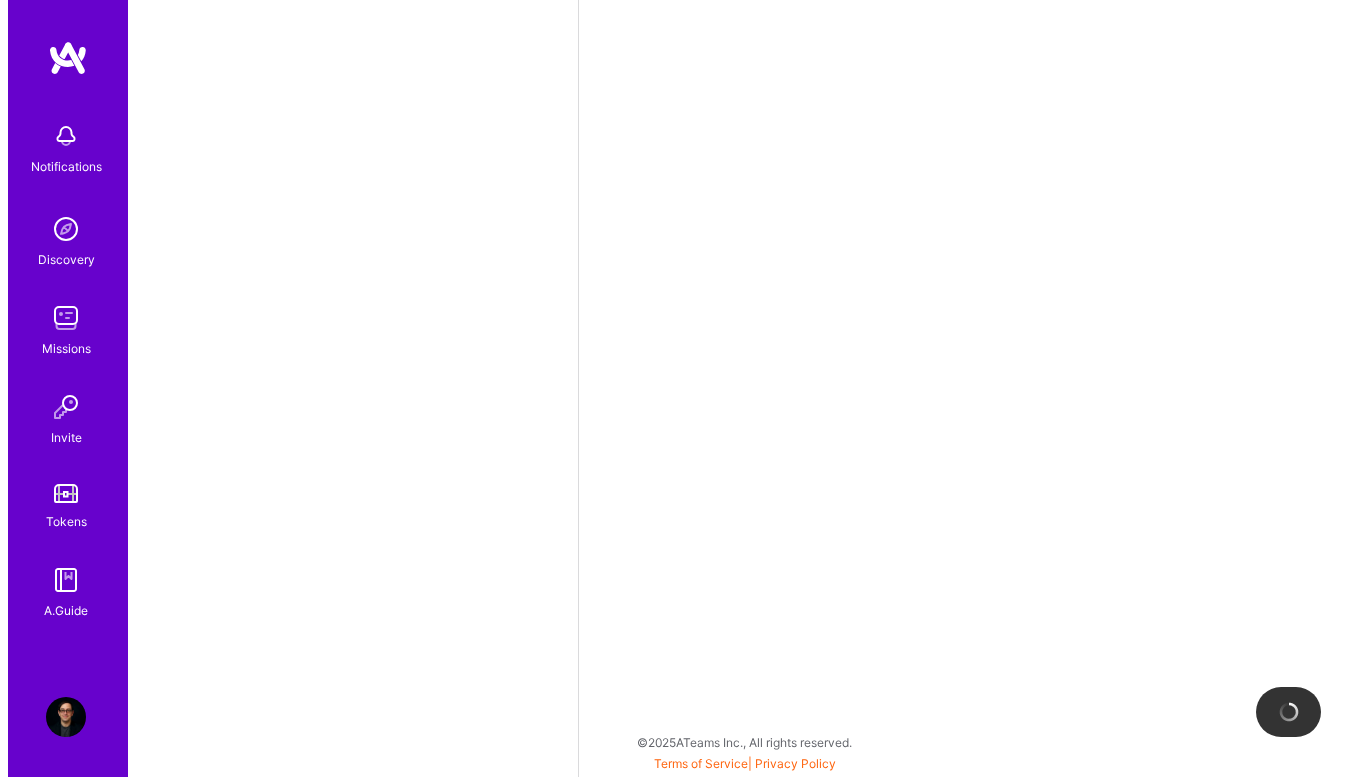 scroll, scrollTop: 0, scrollLeft: 0, axis: both 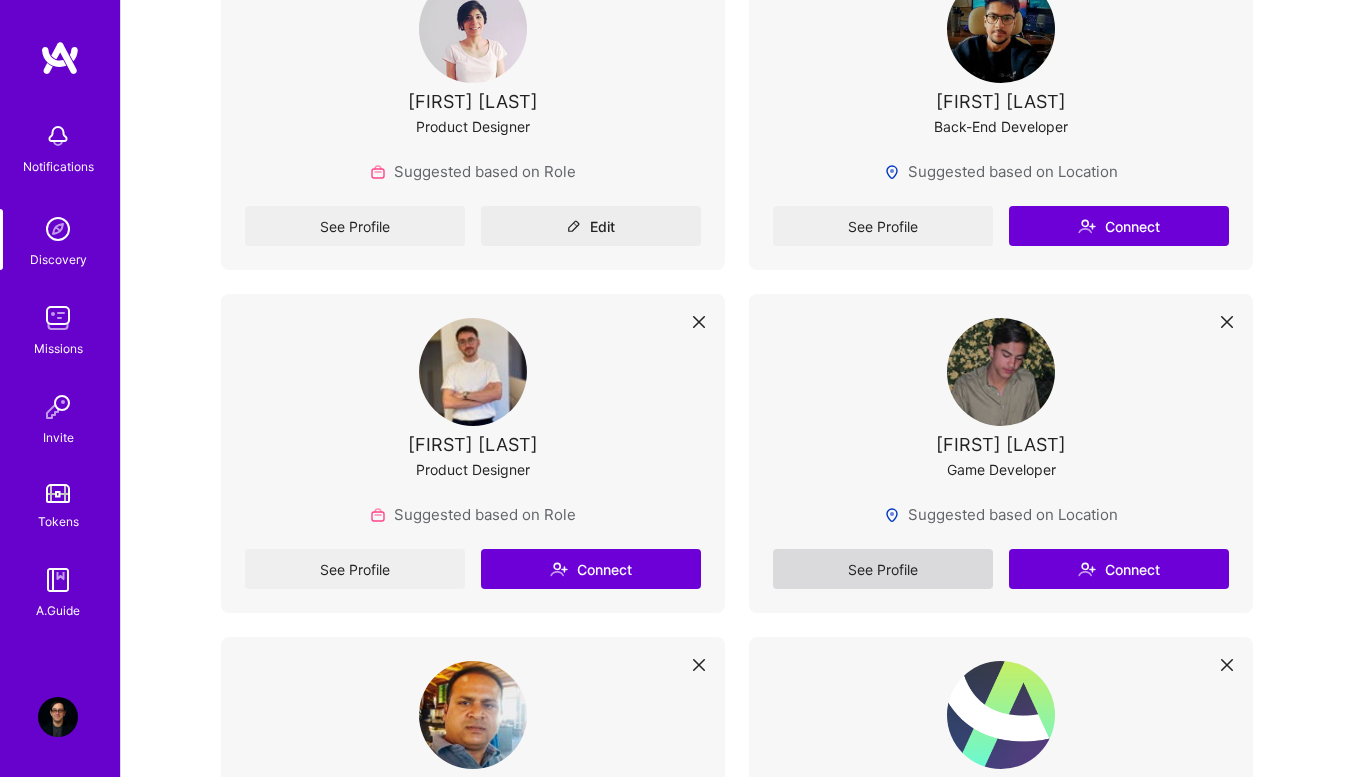 click on "See Profile" at bounding box center (883, 569) 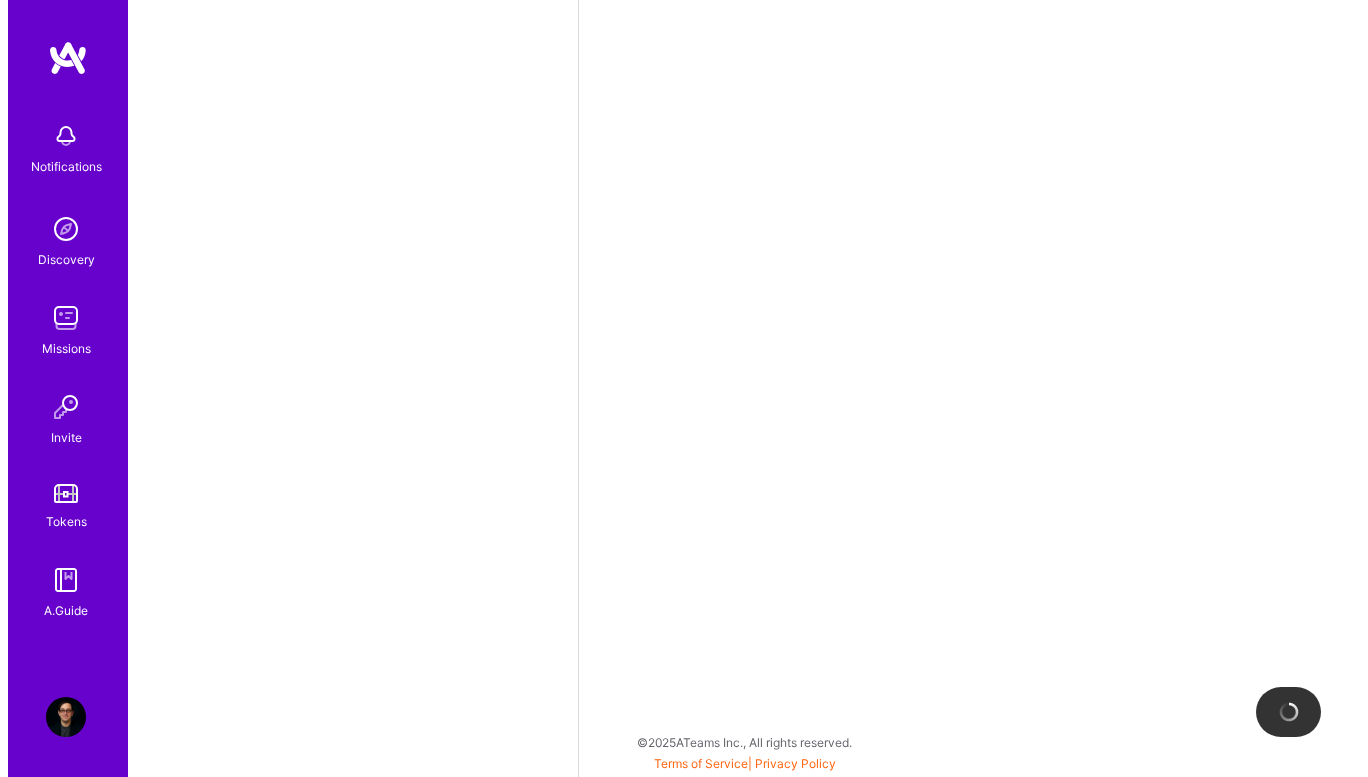 scroll, scrollTop: 0, scrollLeft: 0, axis: both 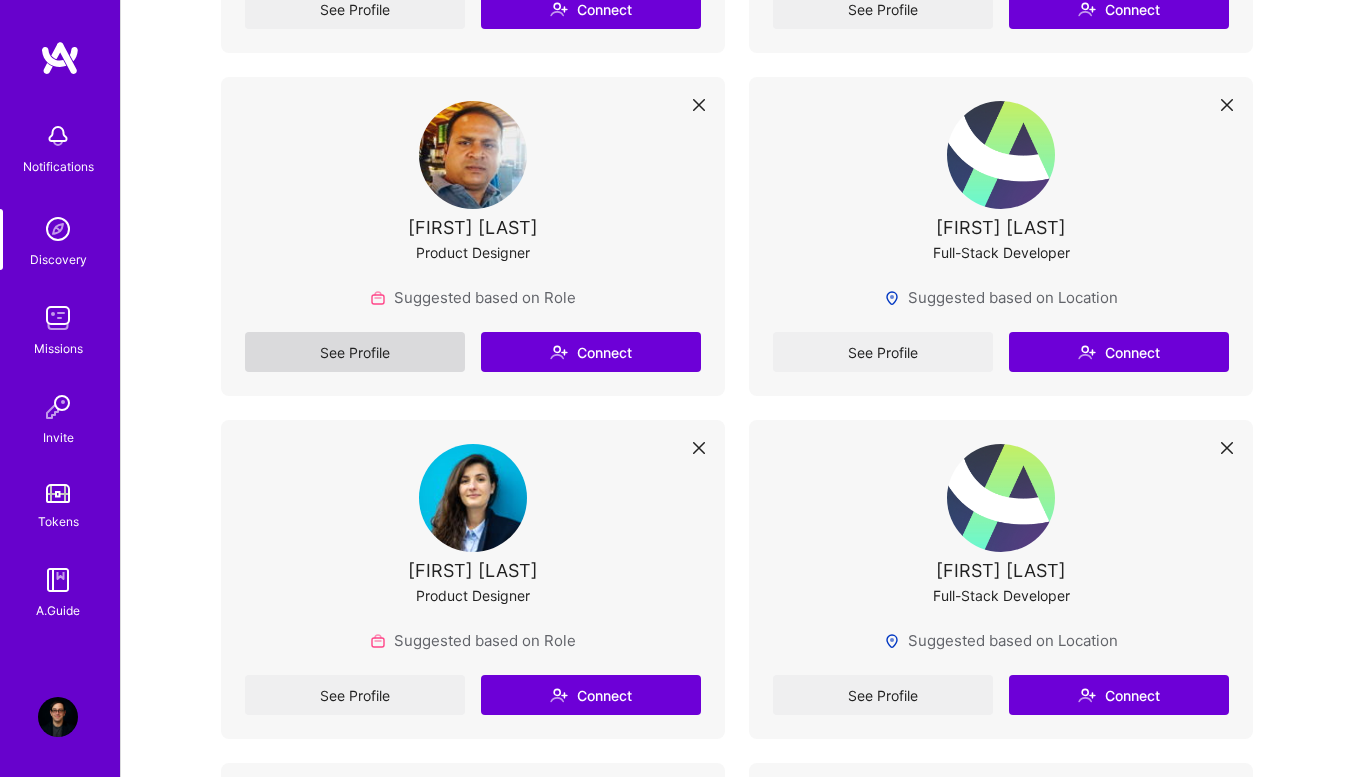 click on "See Profile" at bounding box center [355, 352] 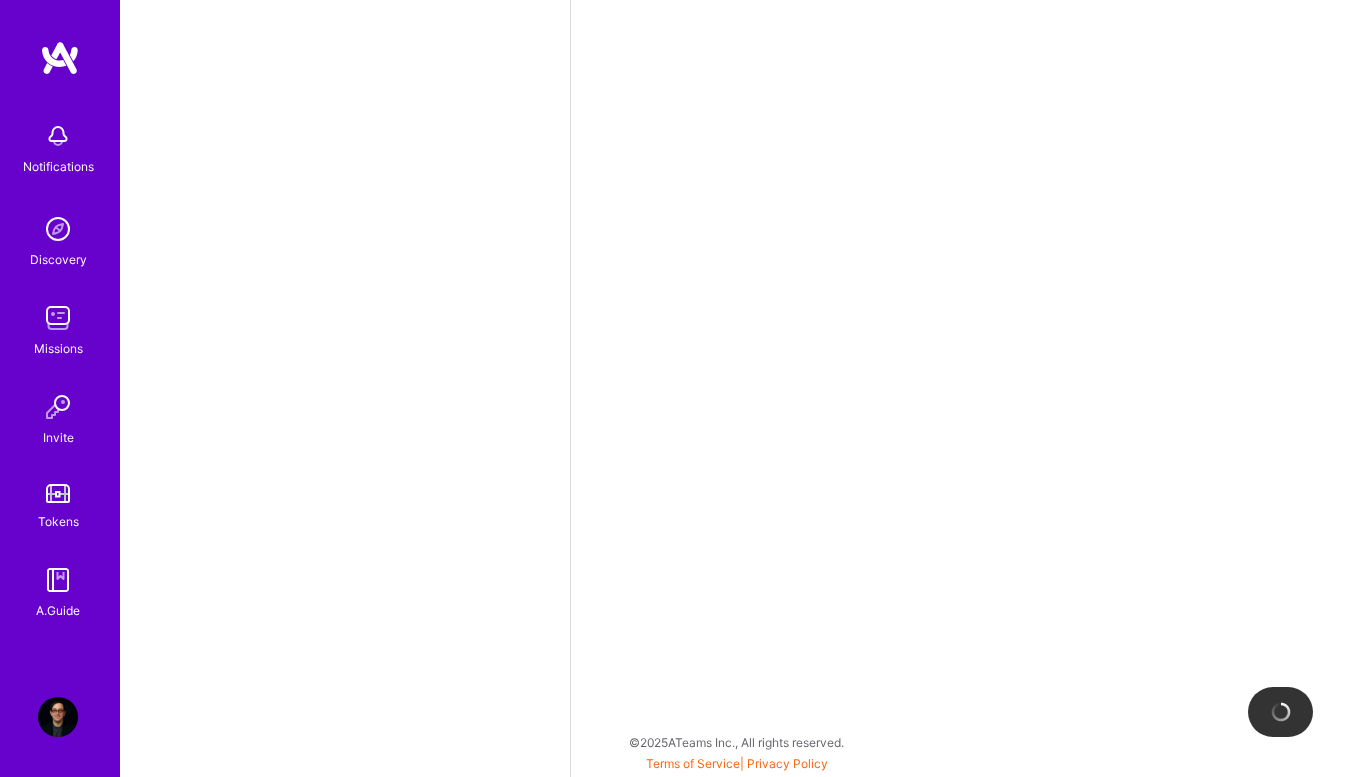 scroll, scrollTop: 0, scrollLeft: 0, axis: both 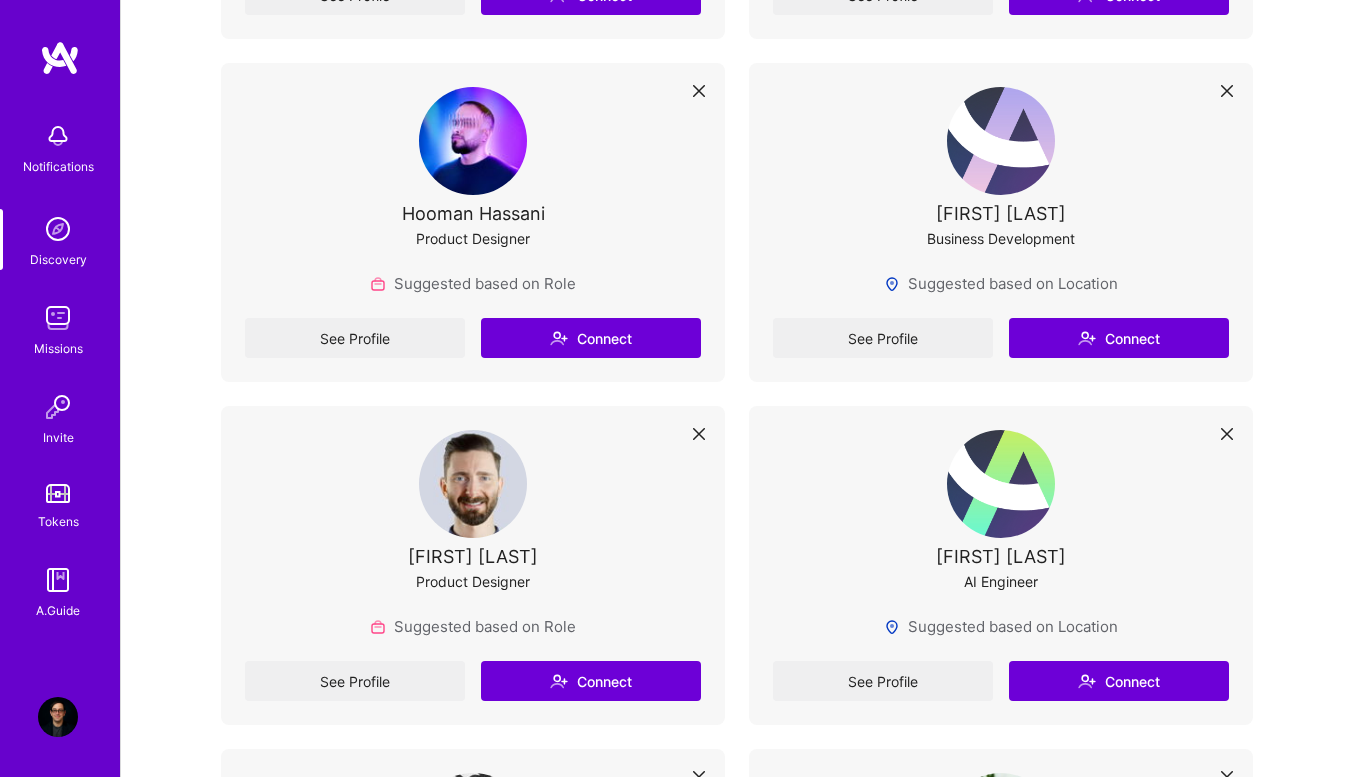 click on "See Profile" at bounding box center [355, 338] 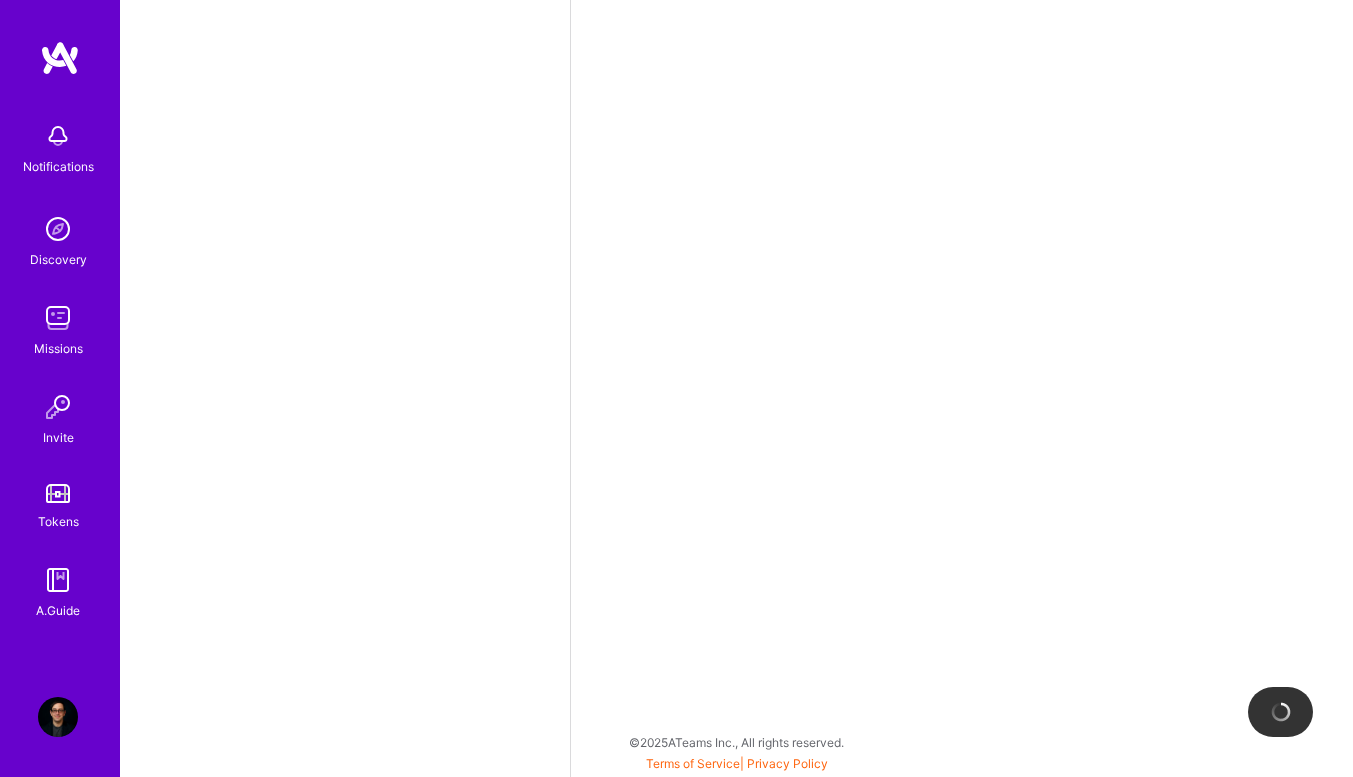 scroll, scrollTop: 0, scrollLeft: 0, axis: both 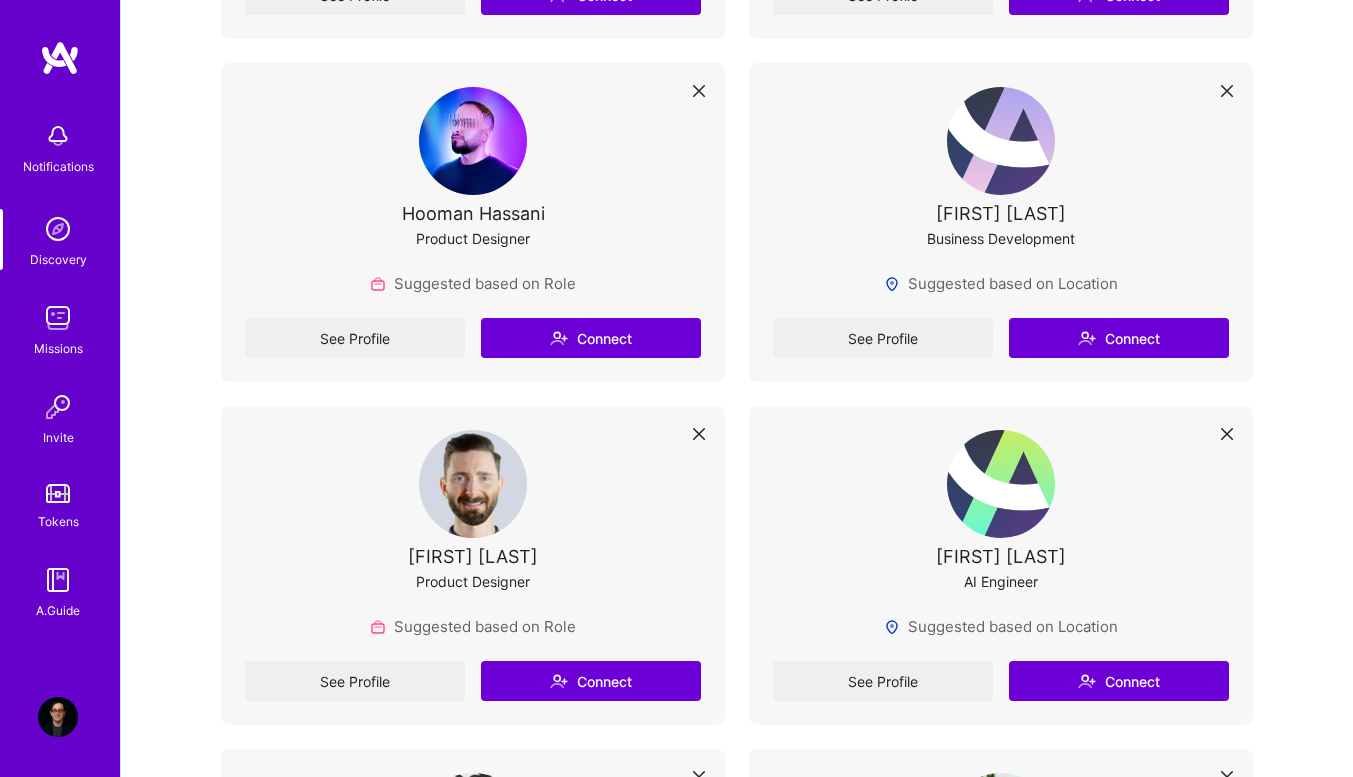 click on "Notifications Discovery Missions Invite Tokens A.Guide" at bounding box center [60, 366] 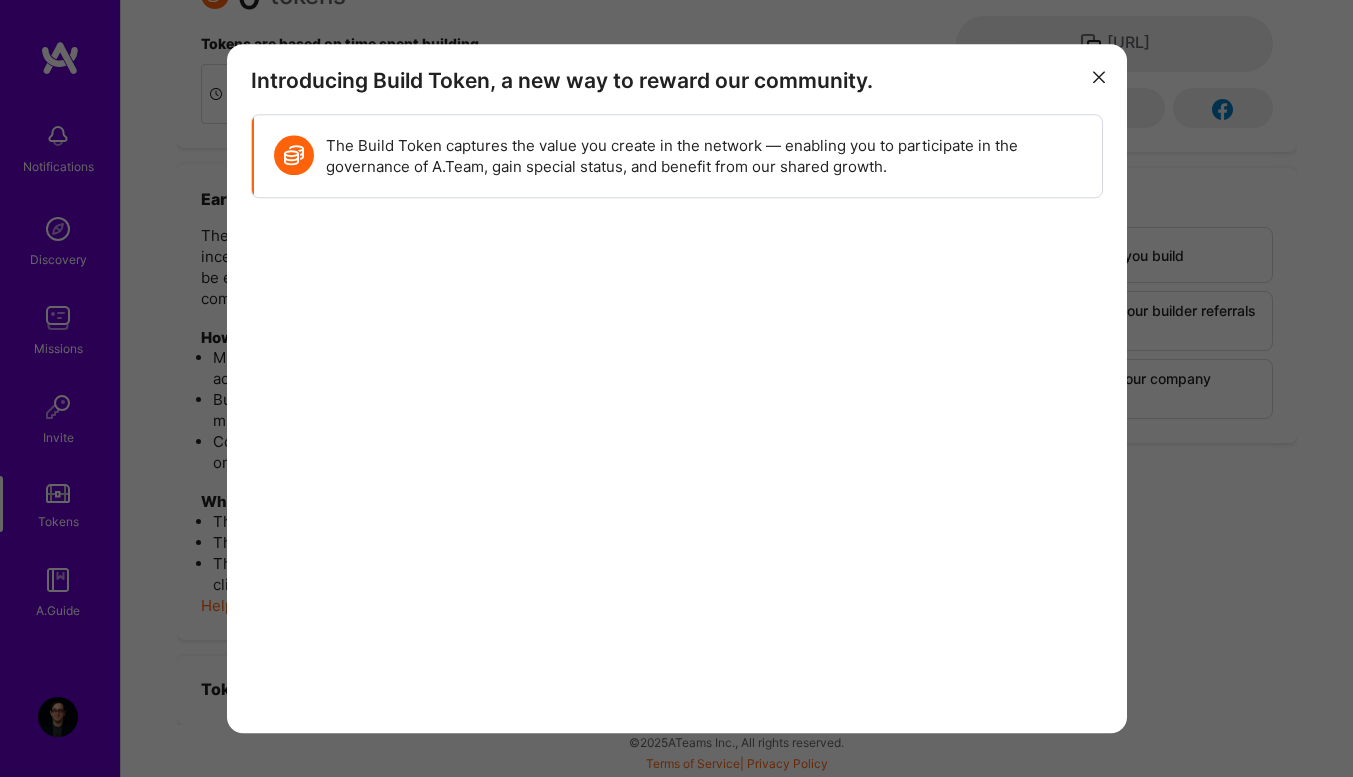 scroll, scrollTop: 0, scrollLeft: 0, axis: both 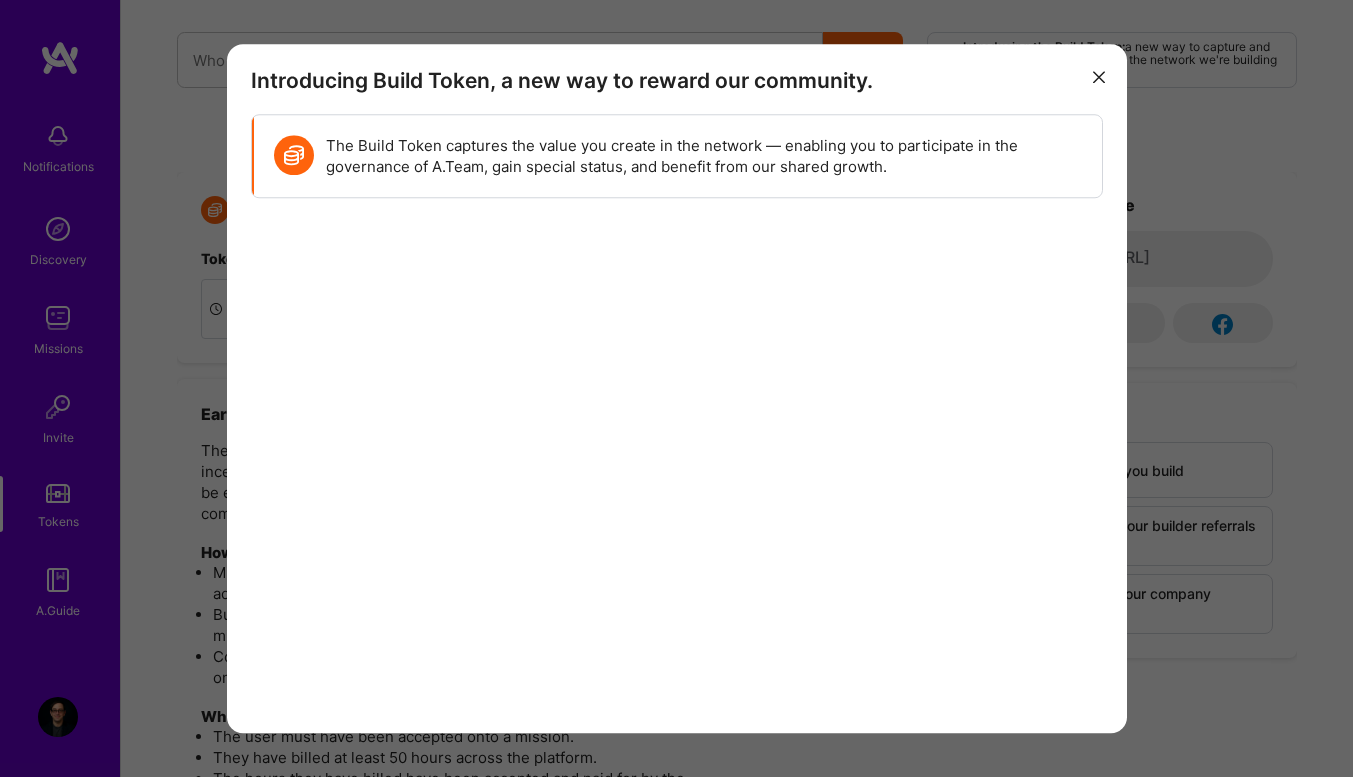 click at bounding box center (1099, 76) 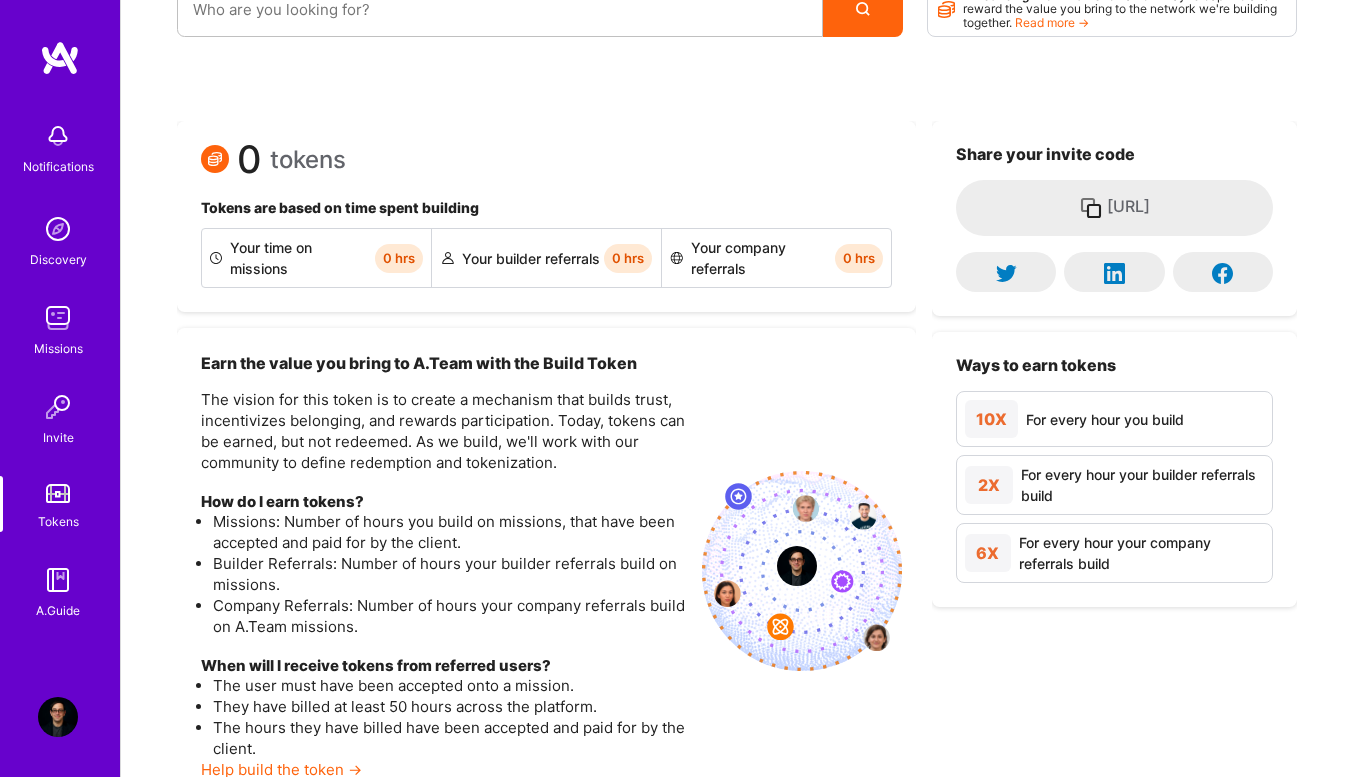 scroll, scrollTop: 0, scrollLeft: 0, axis: both 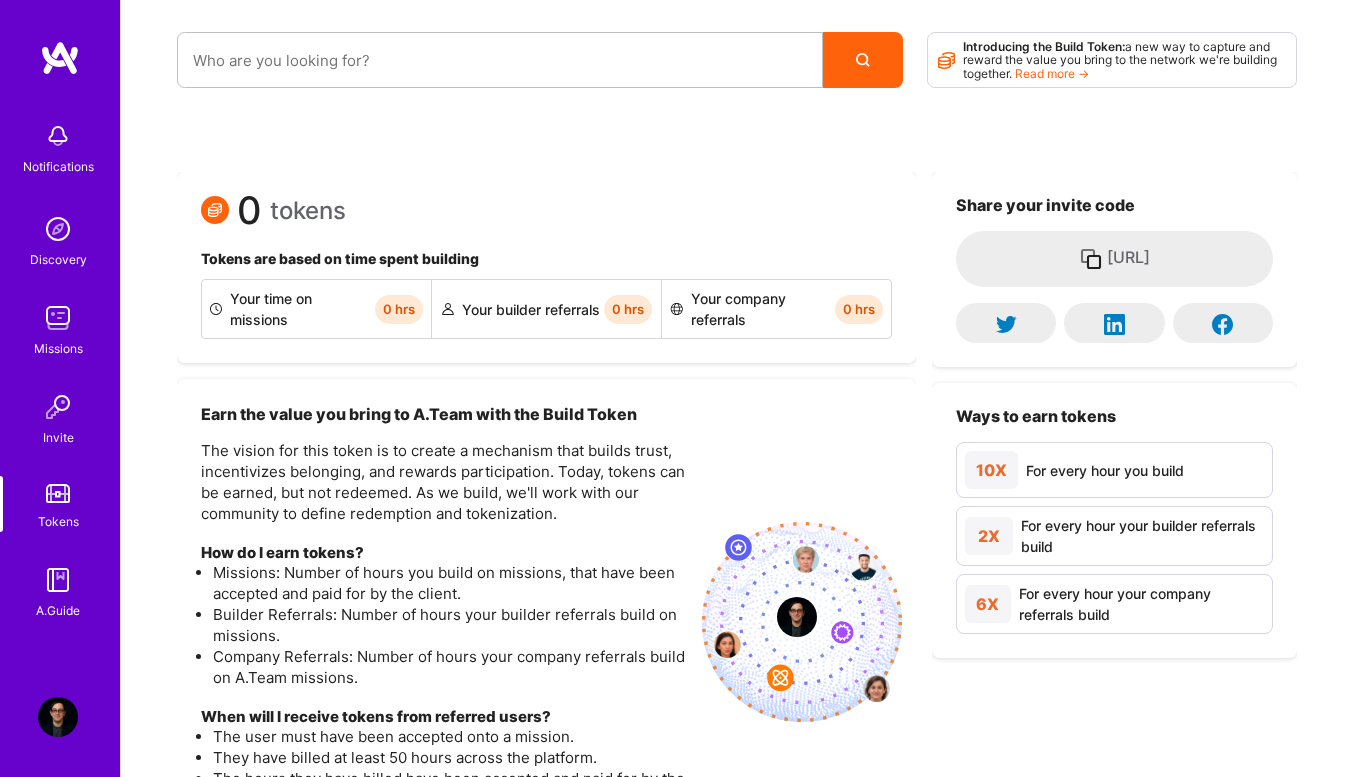 click at bounding box center [58, 136] 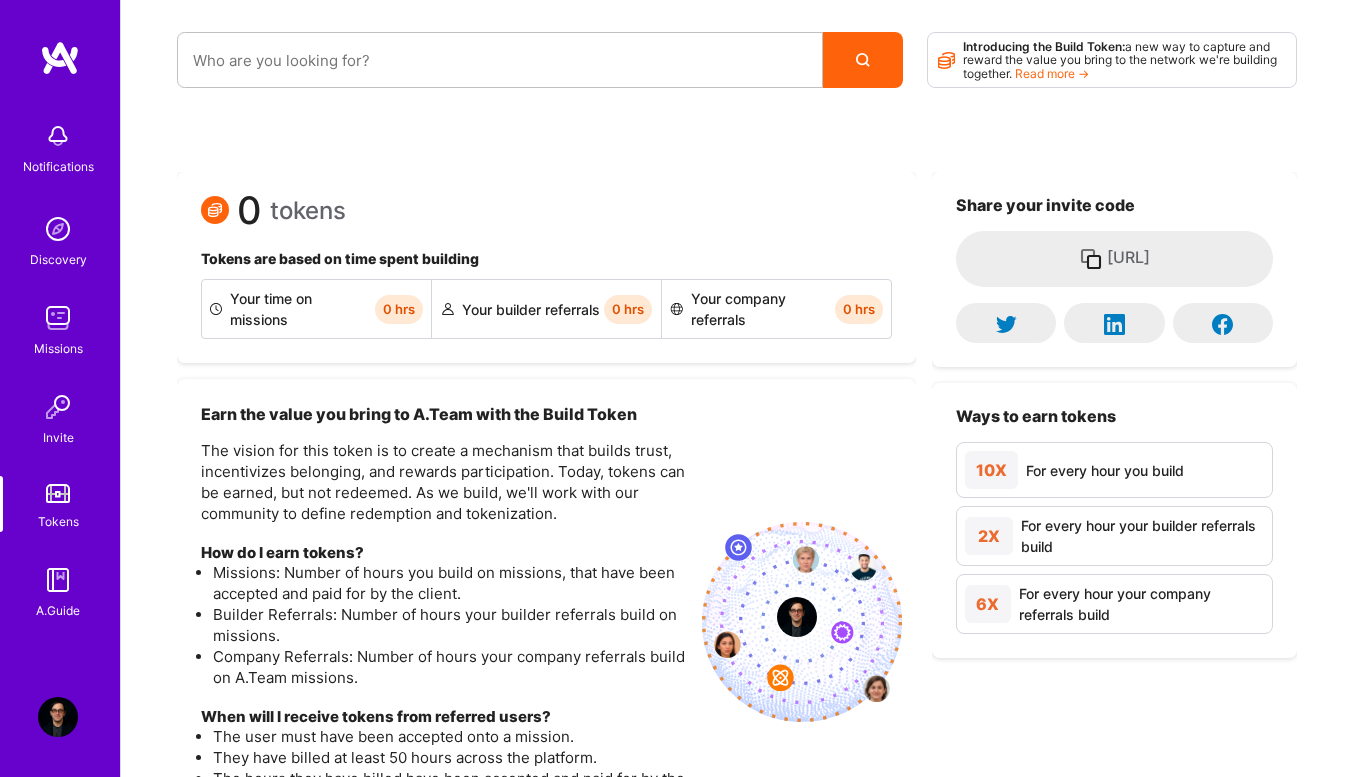 click at bounding box center [58, 229] 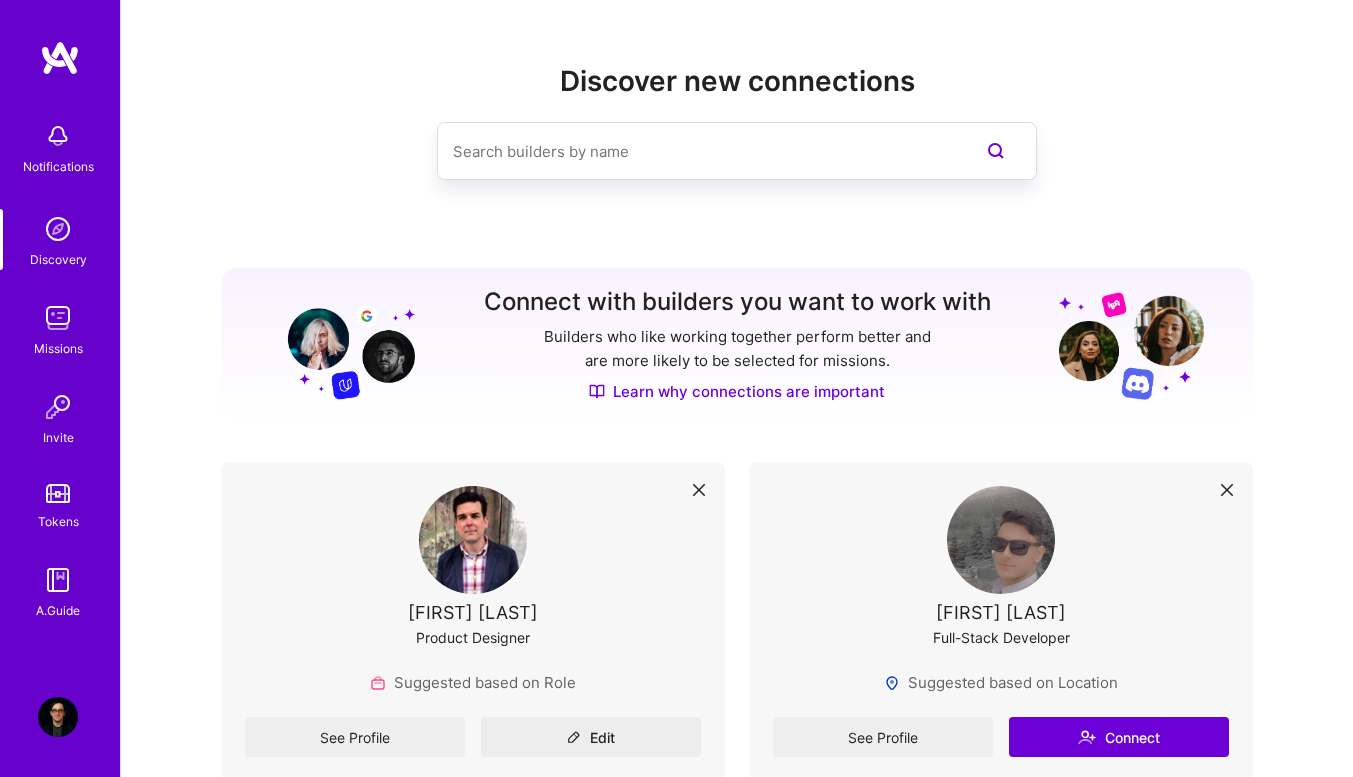 click on "Missions" at bounding box center [58, 348] 